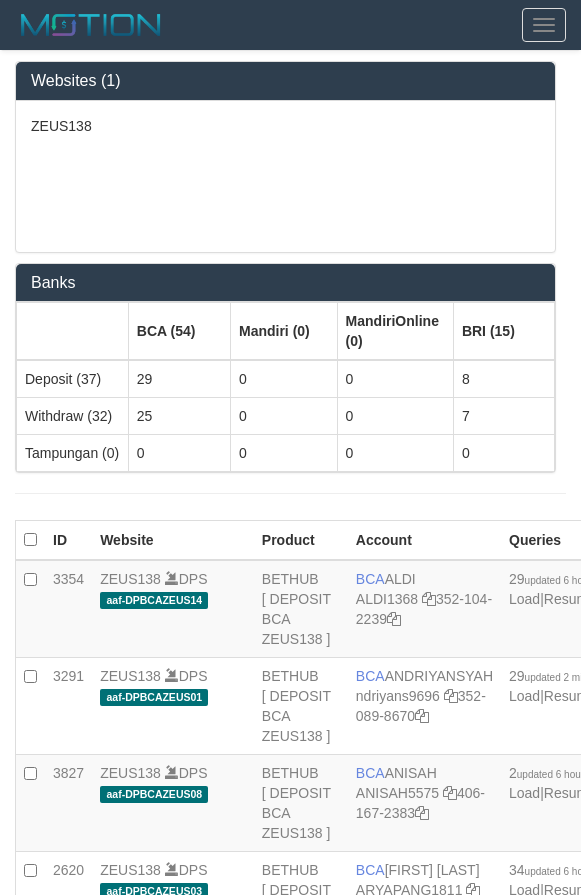 scroll, scrollTop: 4986, scrollLeft: 109, axis: both 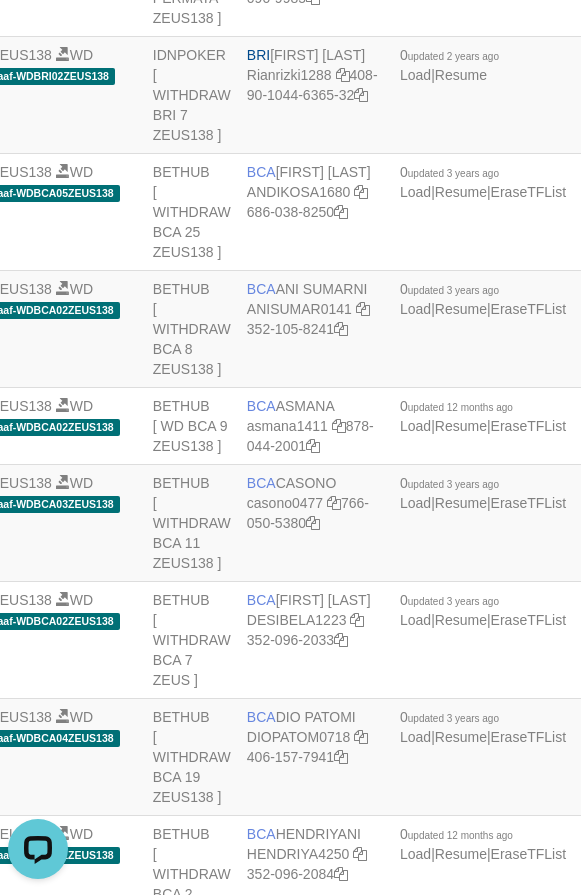click on "MAYBANK" at bounding box center [280, -333] 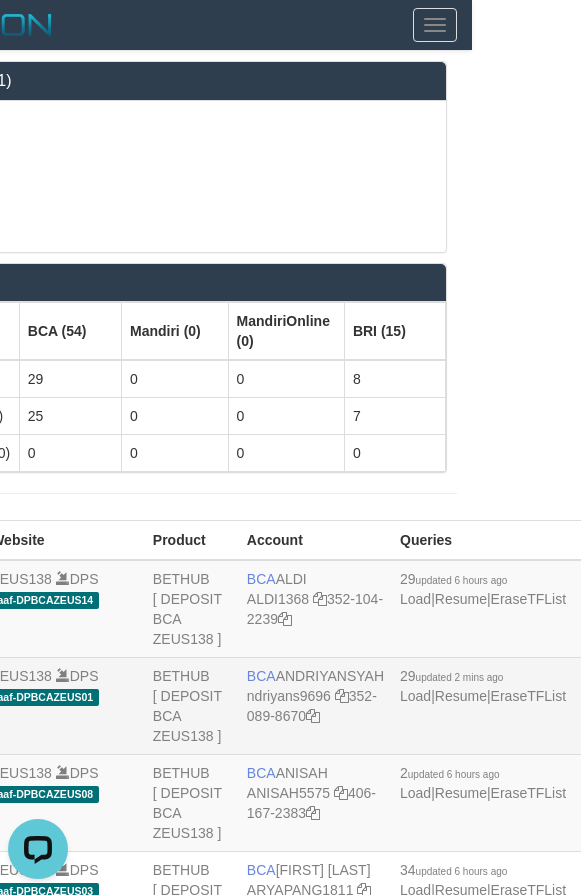scroll, scrollTop: 100, scrollLeft: 109, axis: both 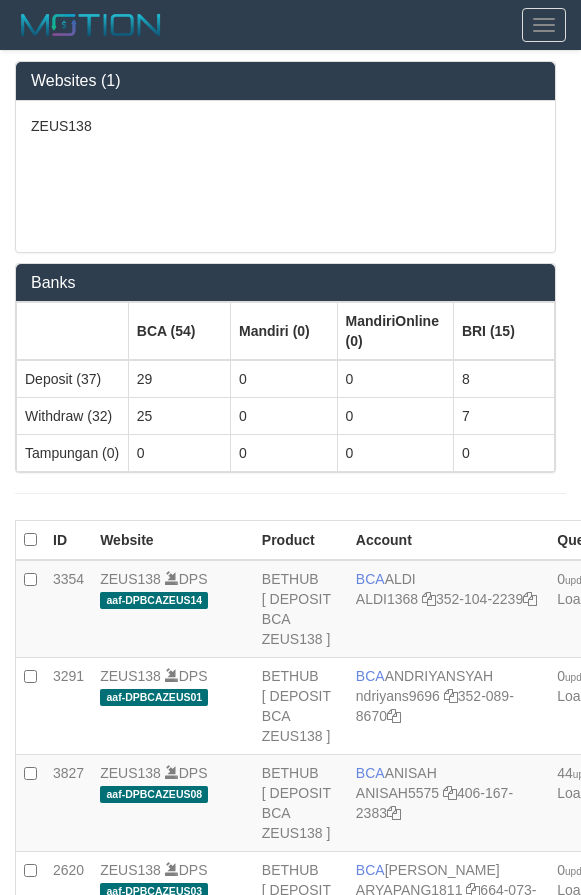 click on "ZEUS138" at bounding box center (285, 176) 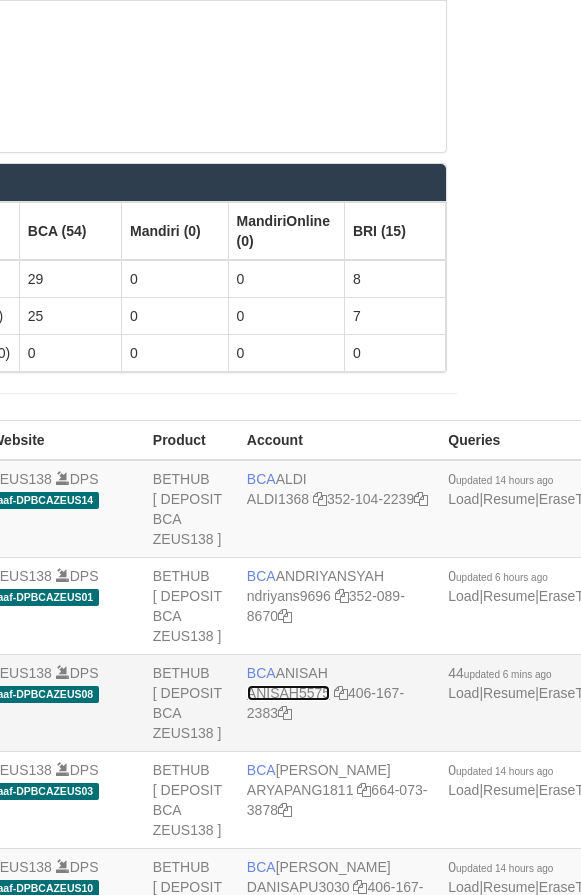 click on "ANISAH5575" at bounding box center [288, 693] 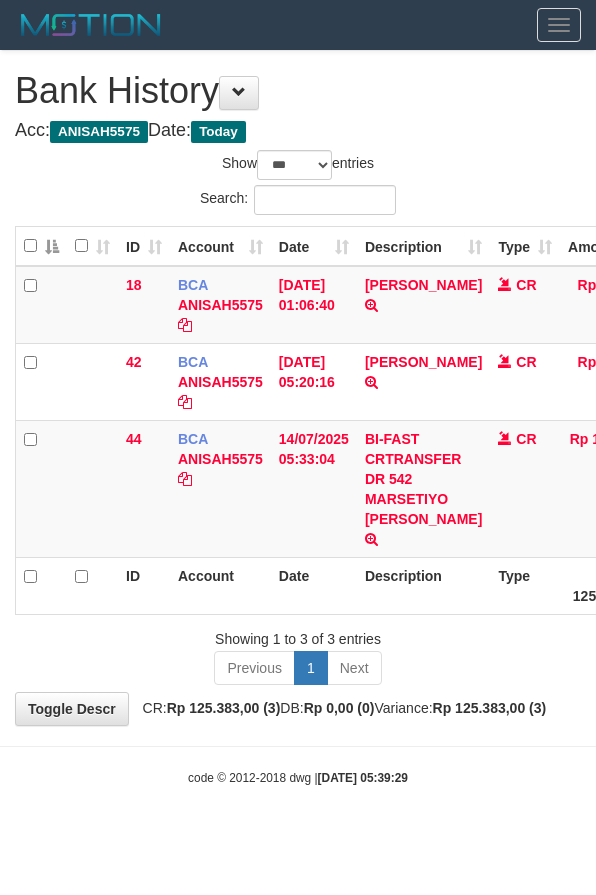 select on "***" 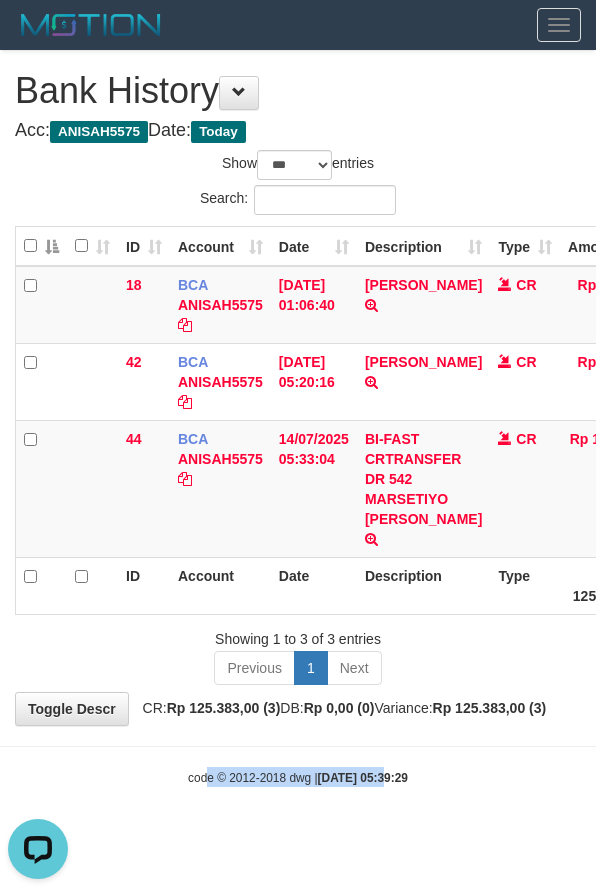 scroll, scrollTop: 0, scrollLeft: 0, axis: both 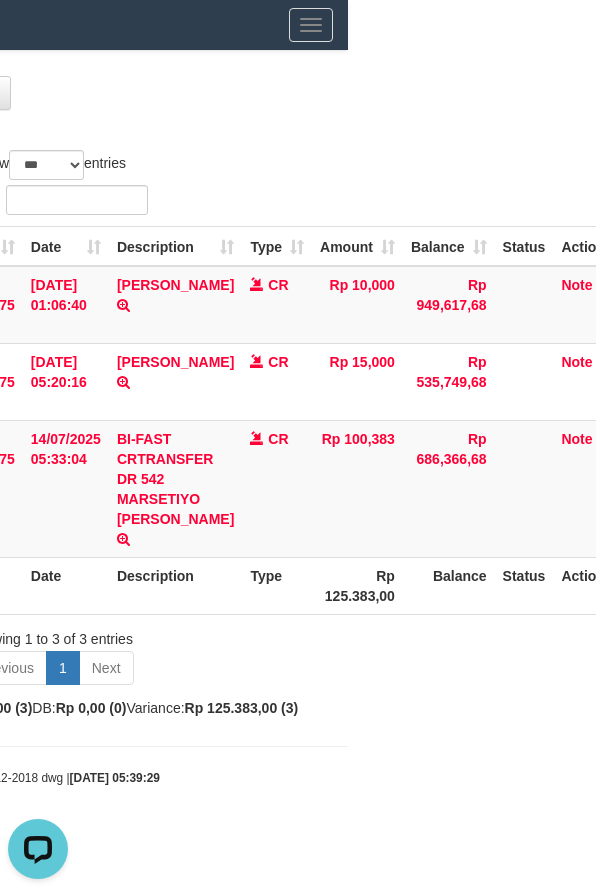 drag, startPoint x: 268, startPoint y: 170, endPoint x: 55, endPoint y: 29, distance: 255.4408 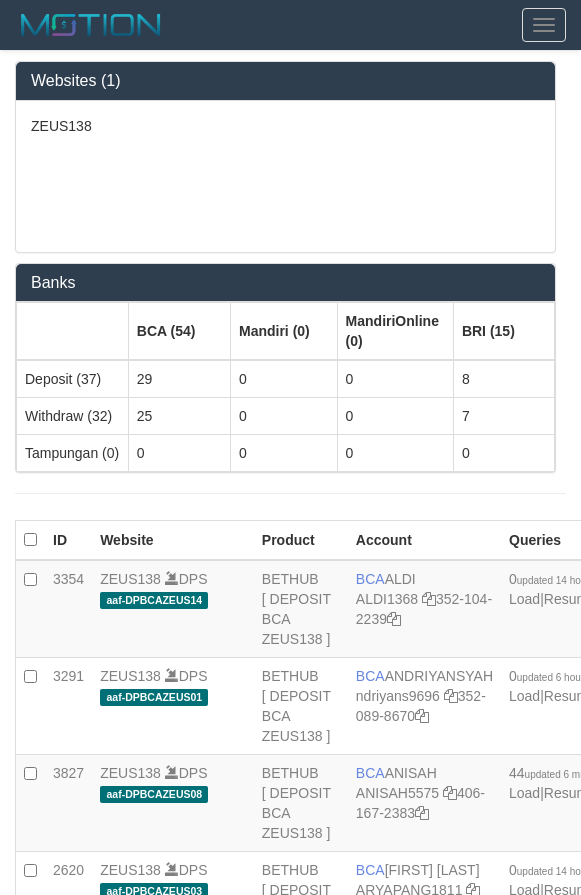 scroll, scrollTop: 100, scrollLeft: 109, axis: both 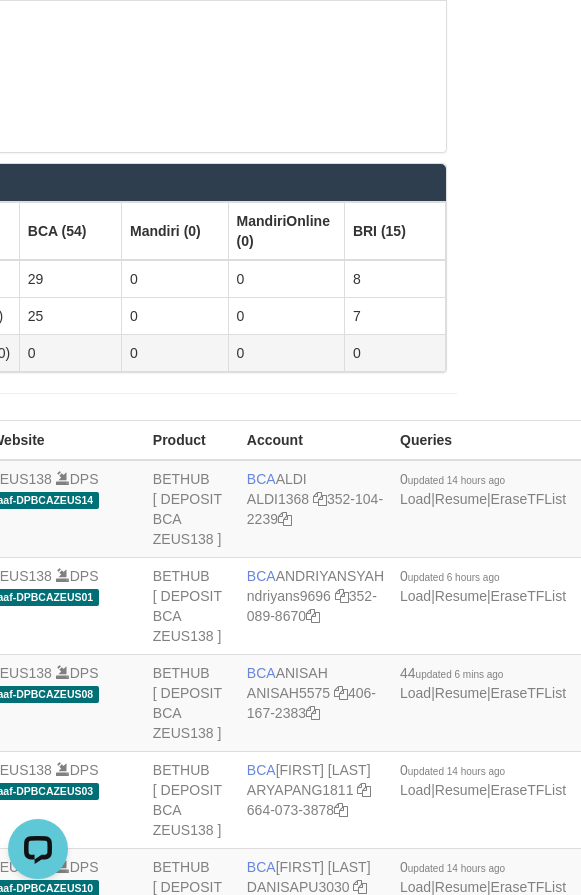 click on "0" at bounding box center [286, 353] 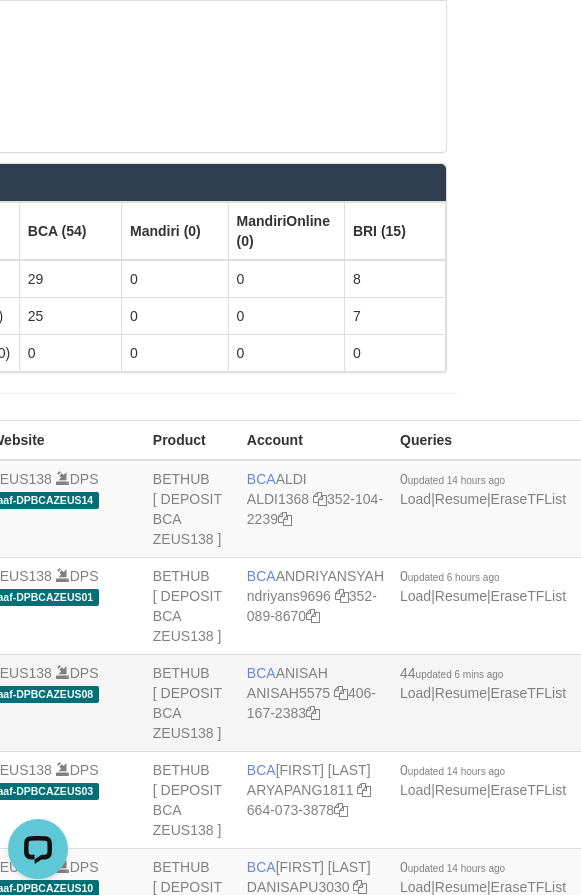 click on "BCA
ANISAH
ANISAH5575
406-167-2383" at bounding box center (315, 703) 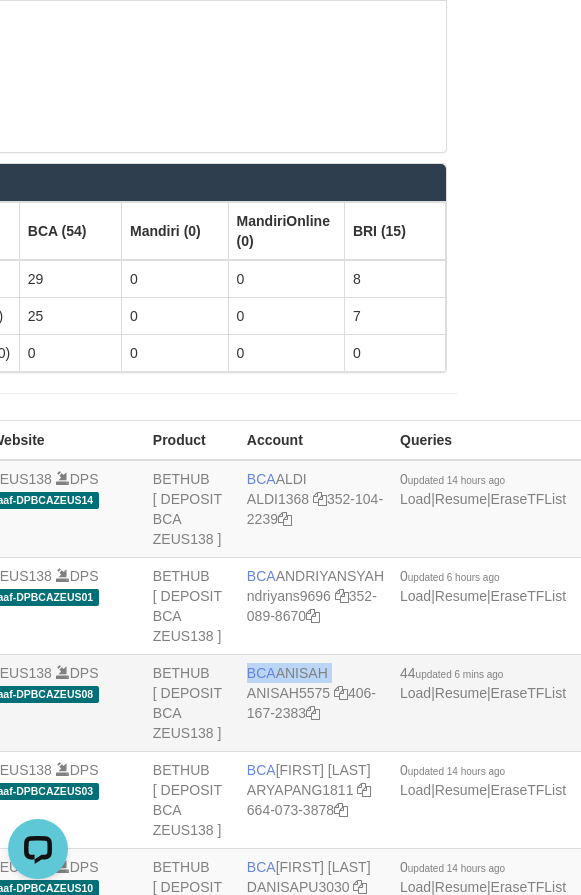 click on "BCA
ANISAH
ANISAH5575
406-167-2383" at bounding box center (315, 703) 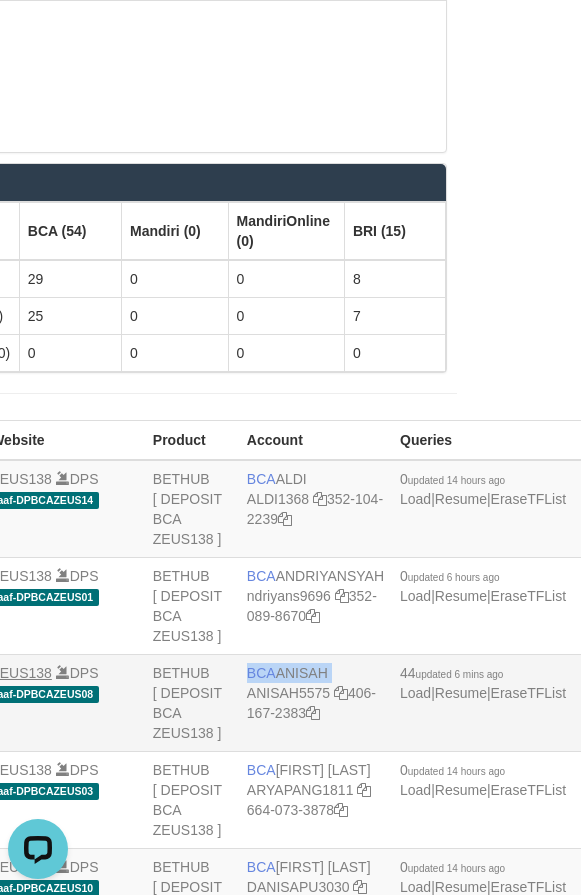 drag, startPoint x: 300, startPoint y: 719, endPoint x: 2, endPoint y: 715, distance: 298.02686 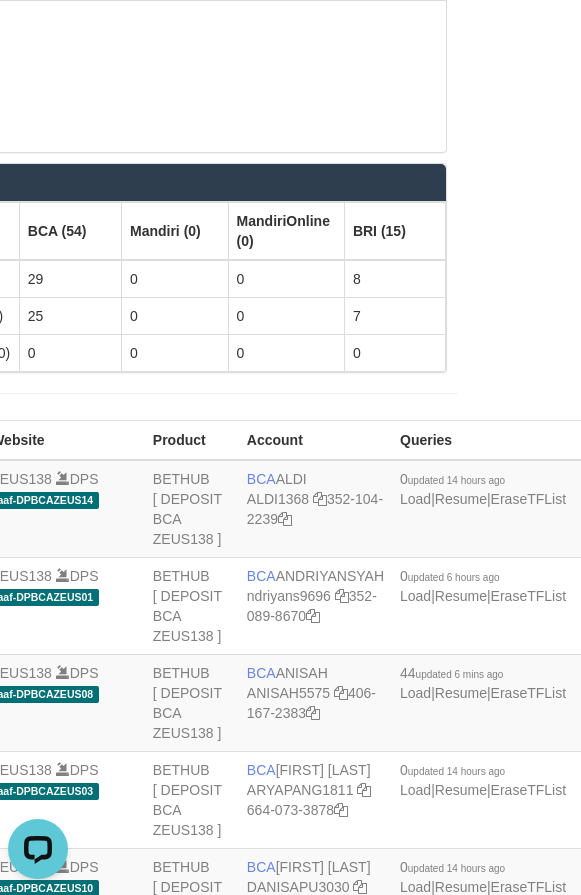 click on "ZEUS138" at bounding box center [176, 76] 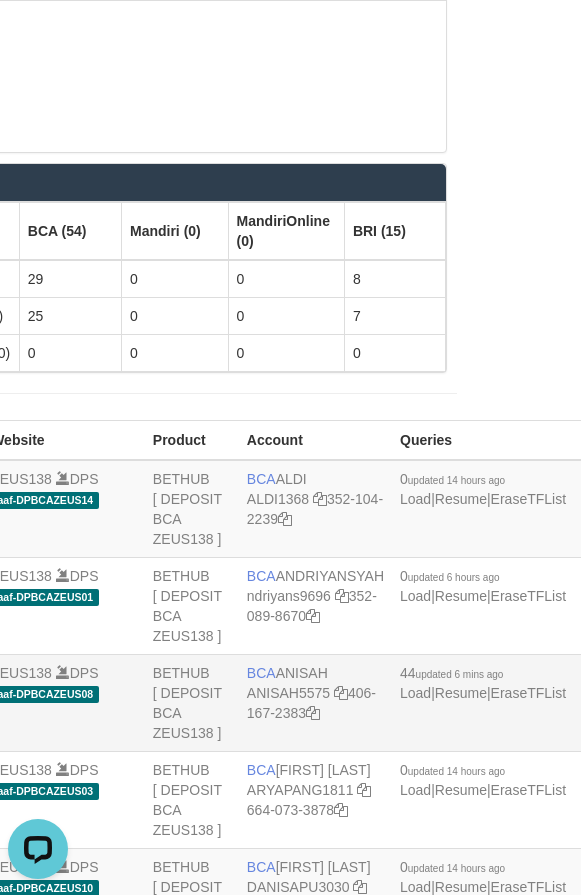 click on "BCA
ANISAH
ANISAH5575
406-167-2383" at bounding box center (315, 703) 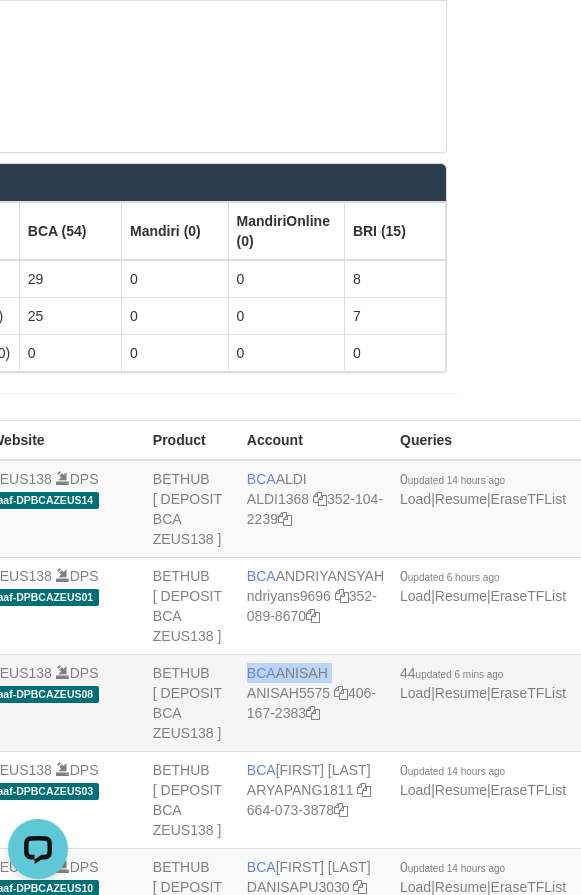 copy on "BCA
ANISAH" 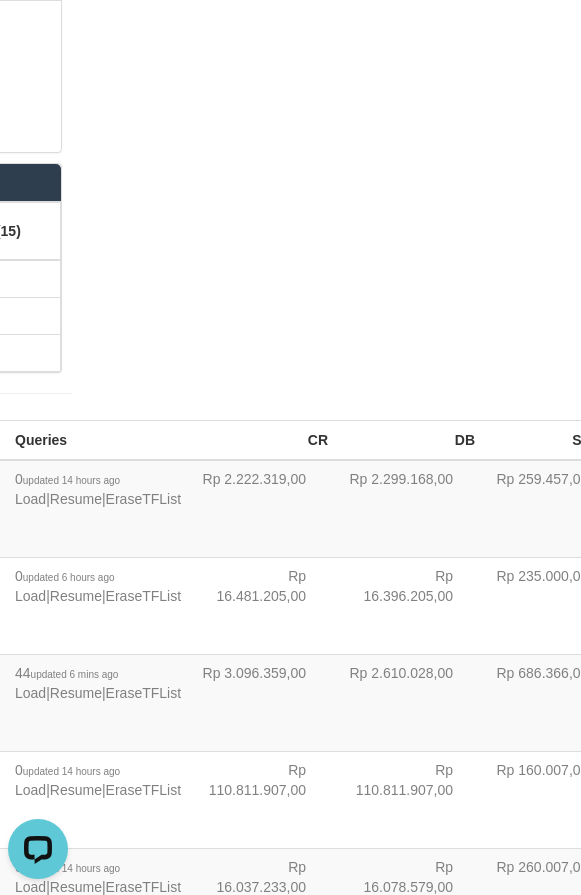 scroll, scrollTop: 5257, scrollLeft: 109, axis: both 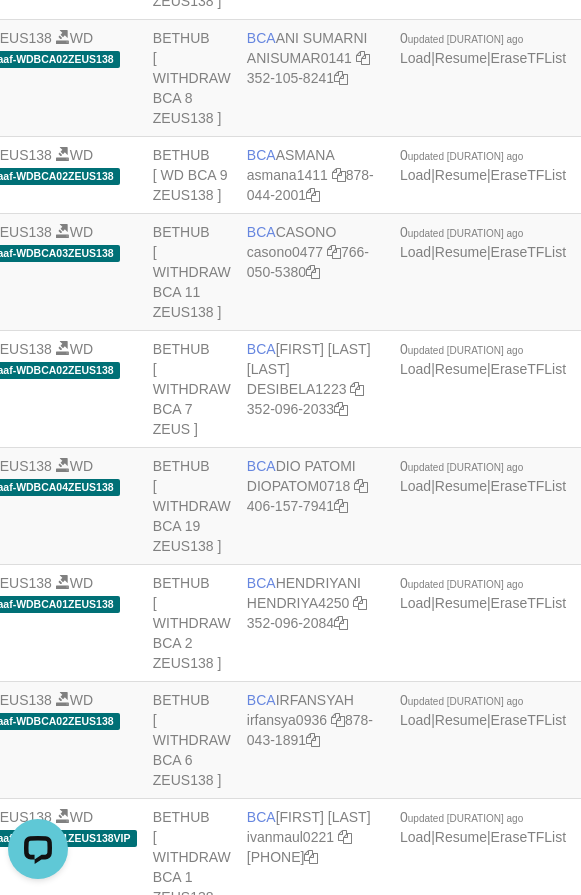 click on "PERMATA" at bounding box center [280, -293] 